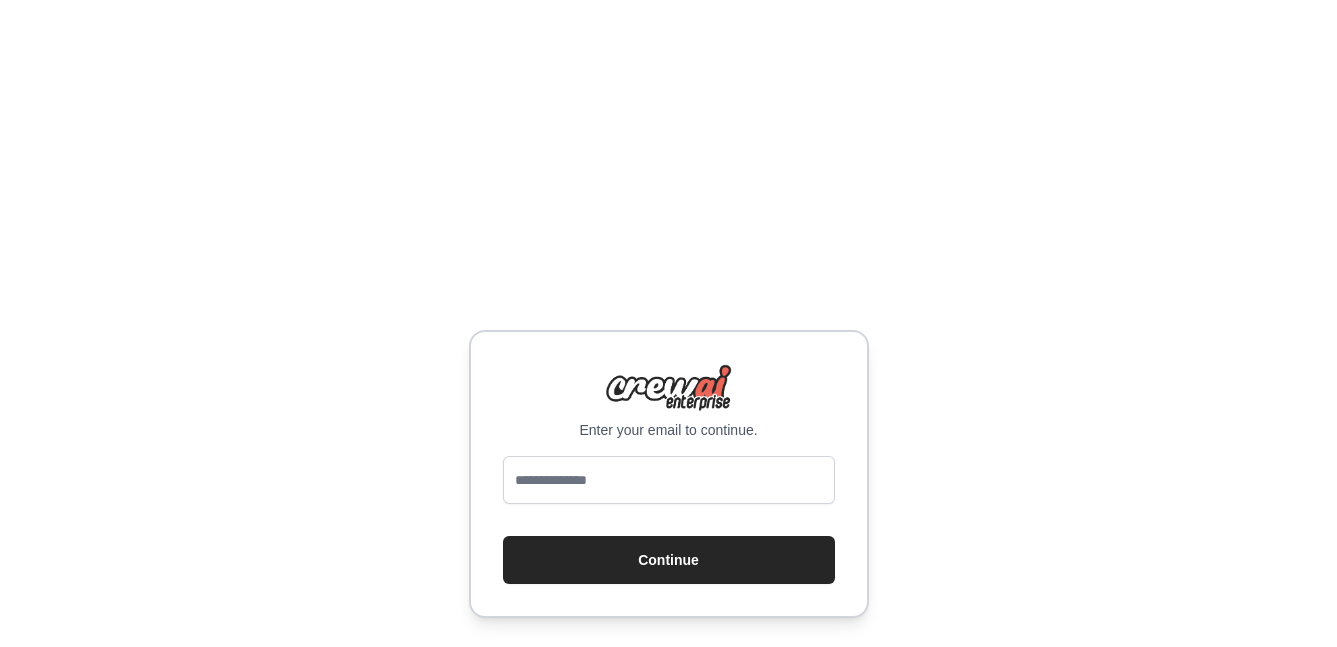 scroll, scrollTop: 0, scrollLeft: 0, axis: both 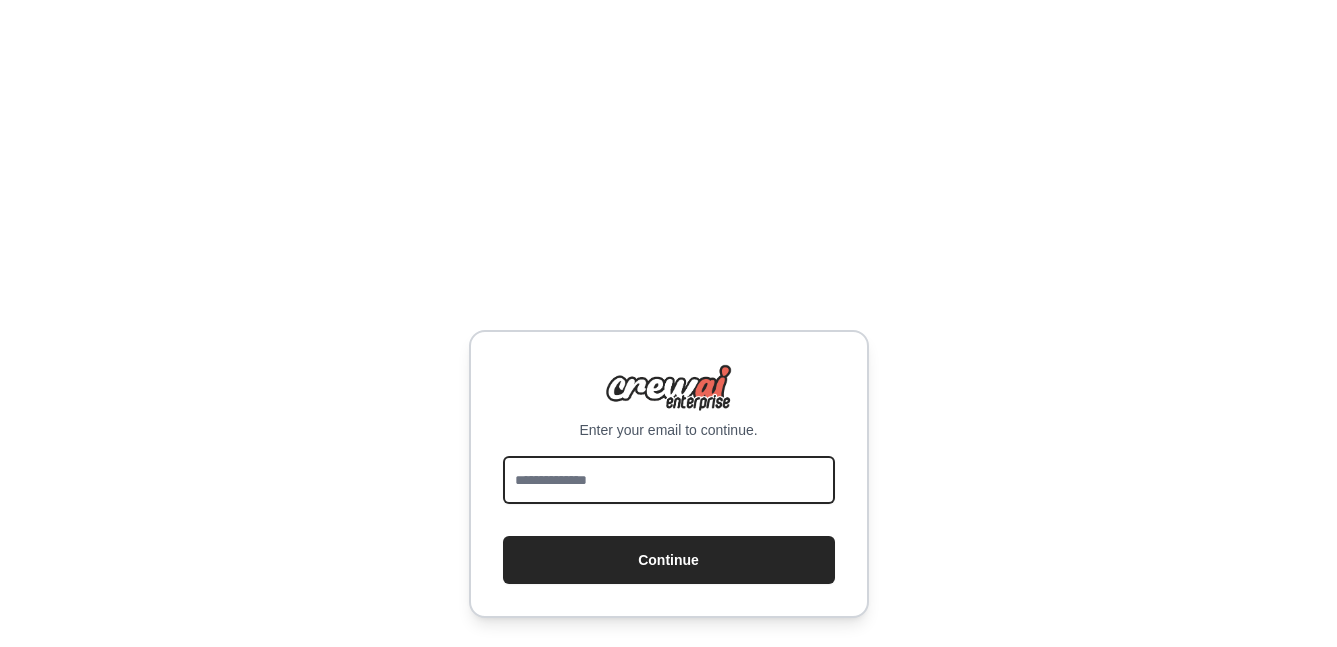 click at bounding box center (669, 480) 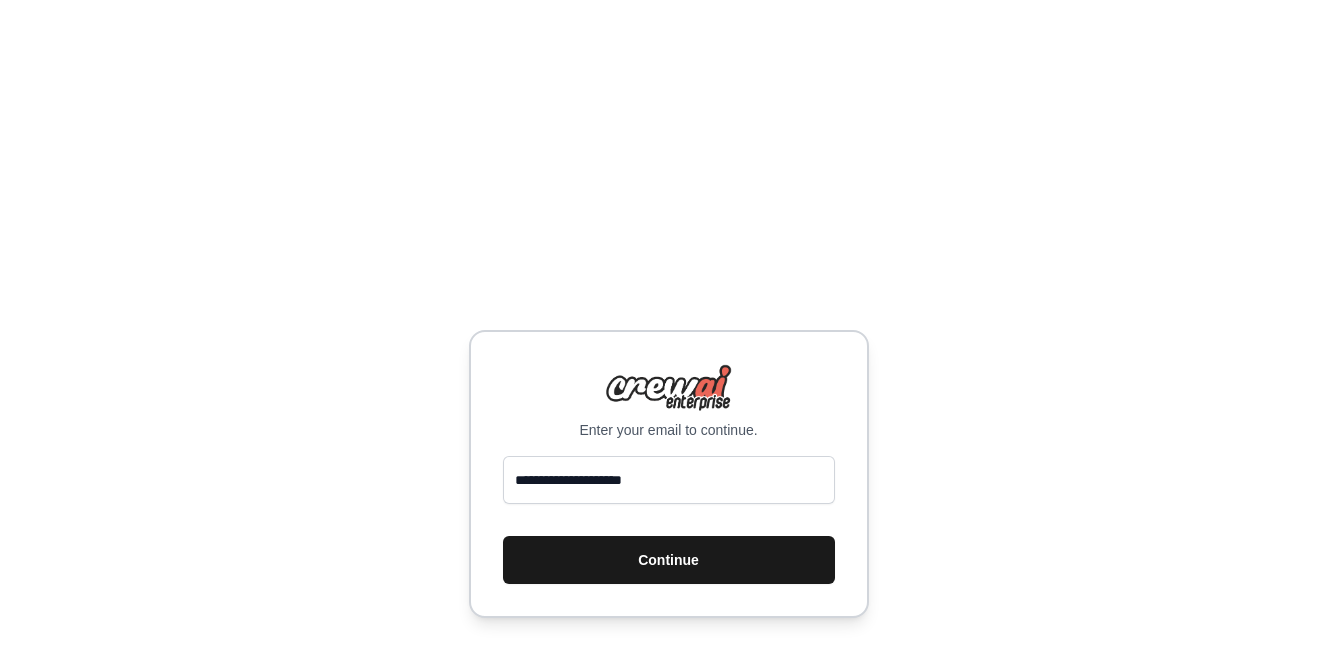 click on "Continue" at bounding box center (669, 560) 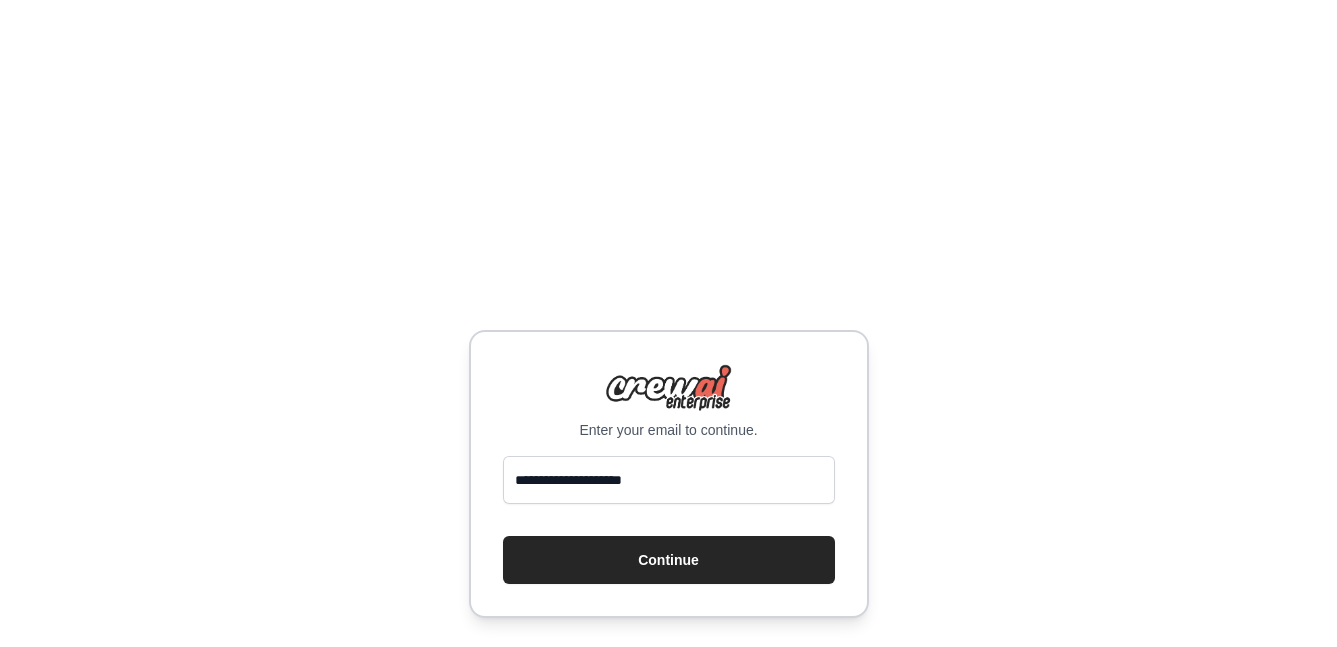 scroll, scrollTop: 0, scrollLeft: 0, axis: both 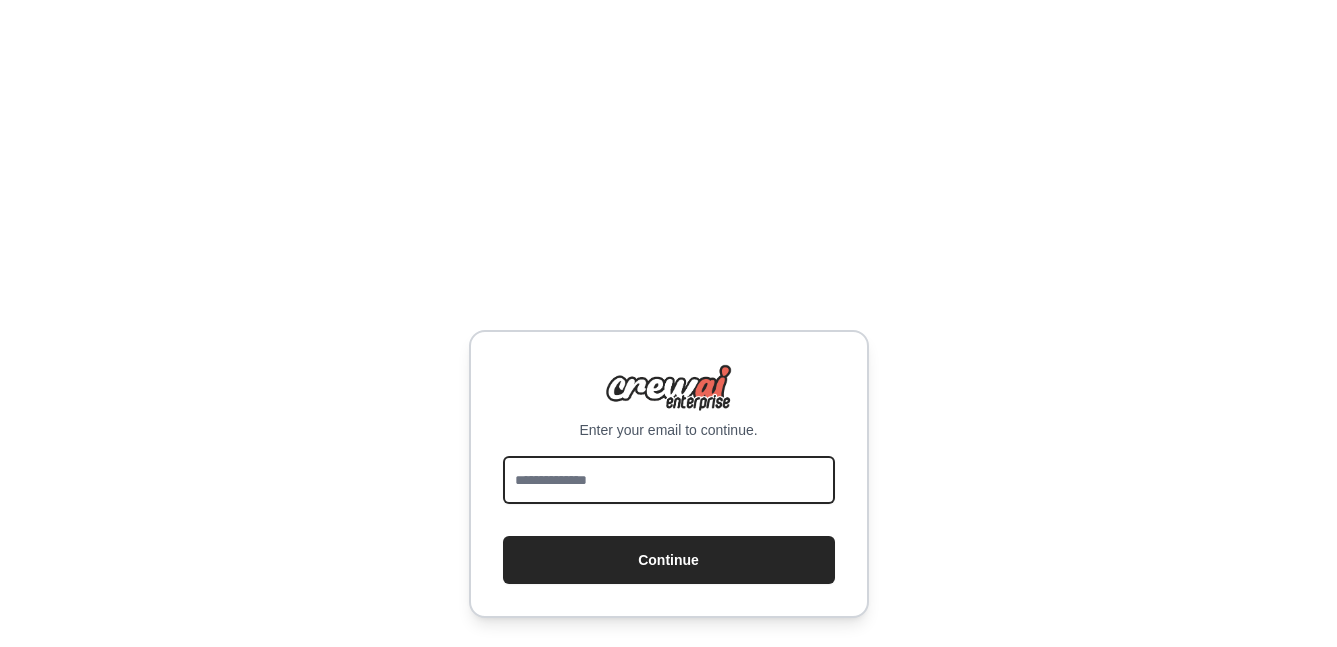 click at bounding box center (669, 480) 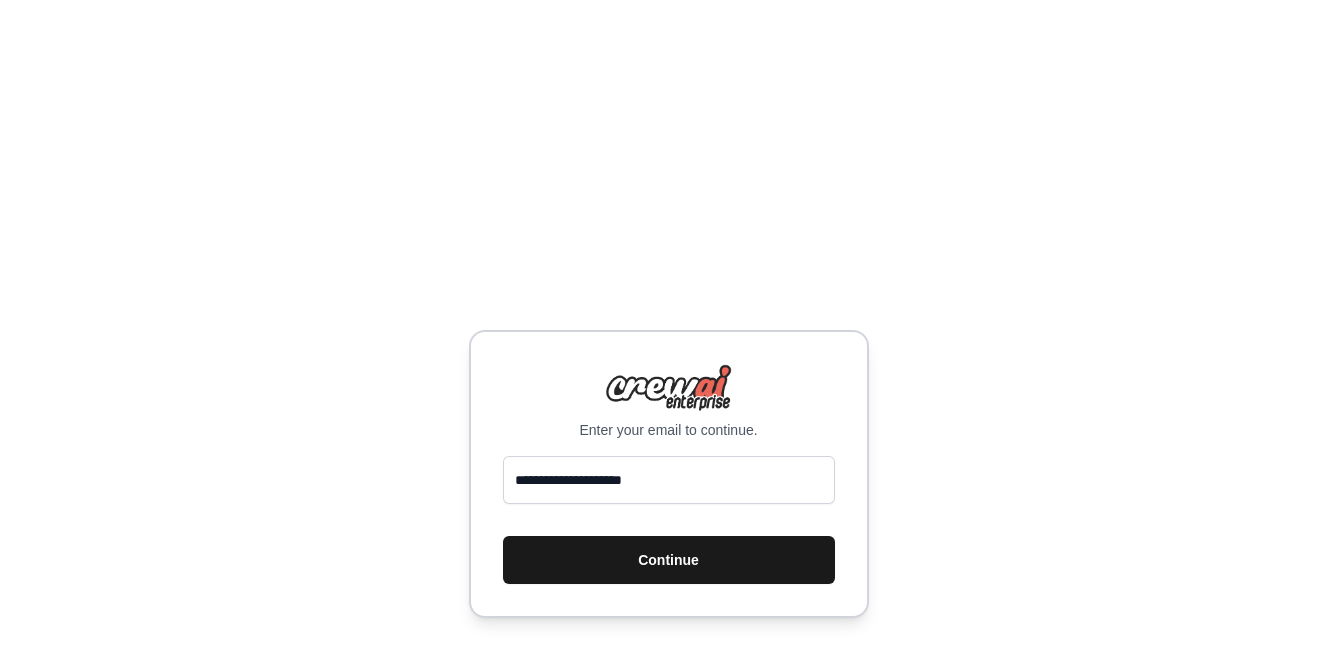 click on "Continue" at bounding box center (669, 560) 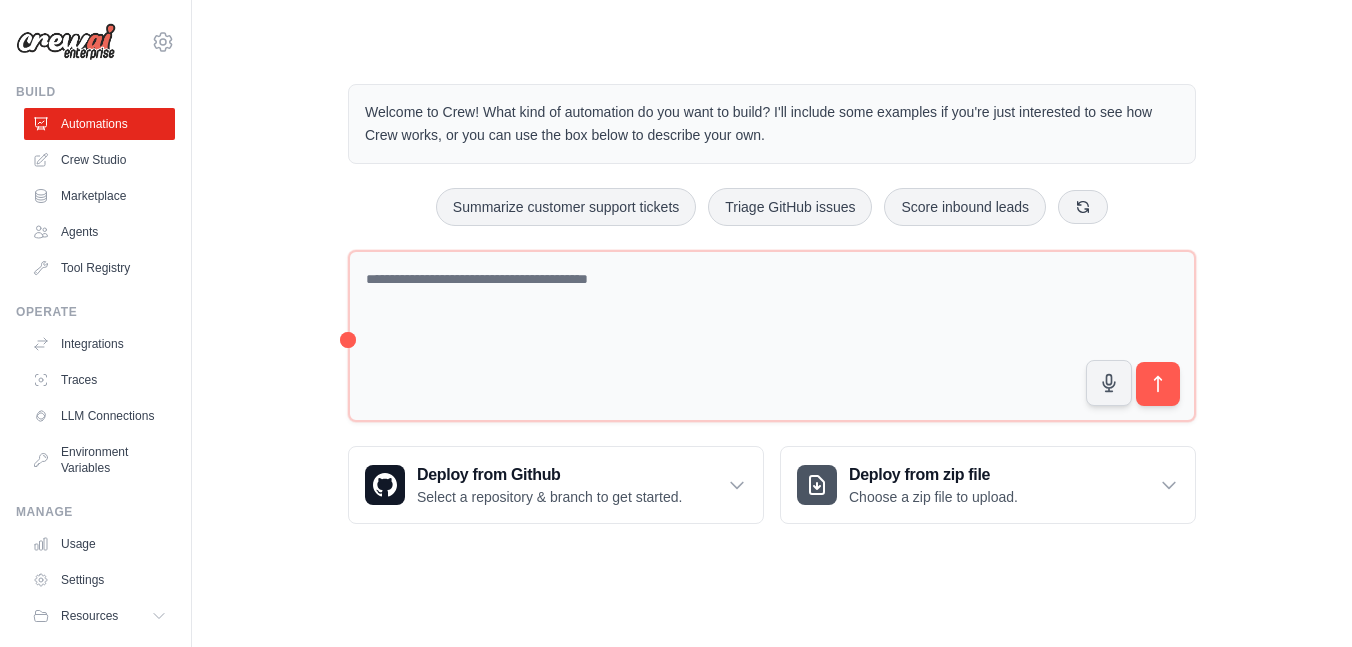 scroll, scrollTop: 0, scrollLeft: 0, axis: both 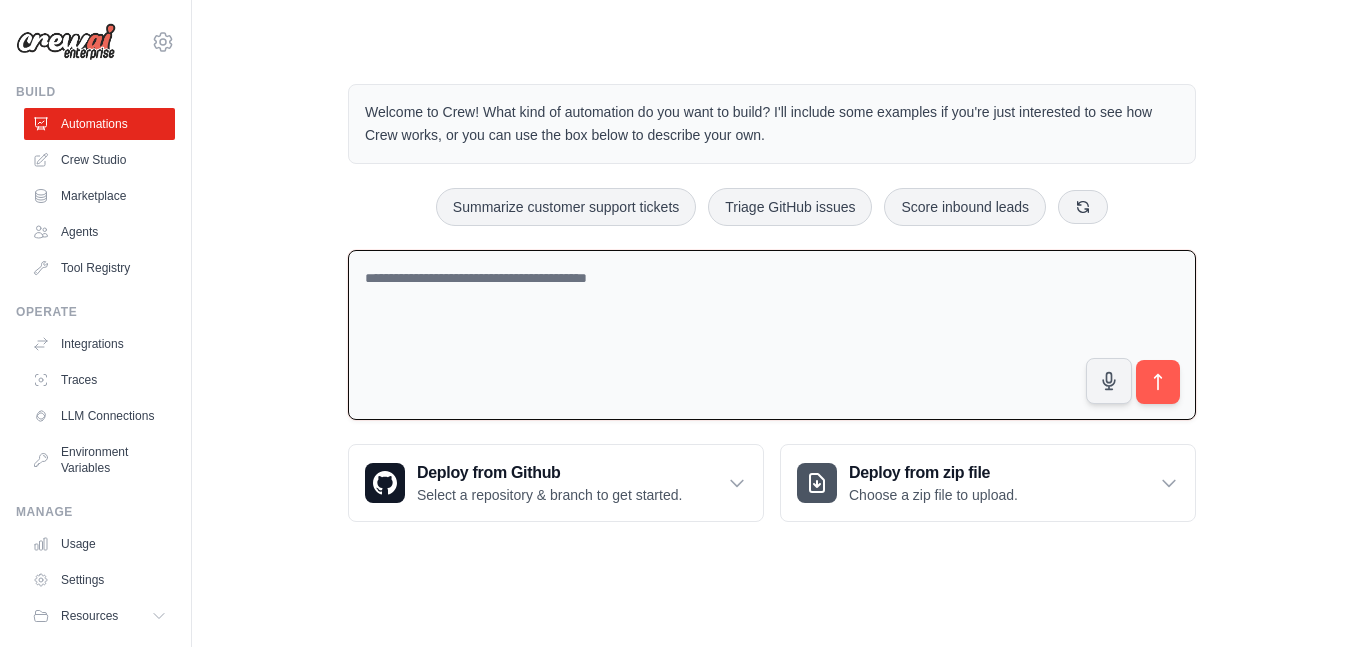 click at bounding box center [772, 335] 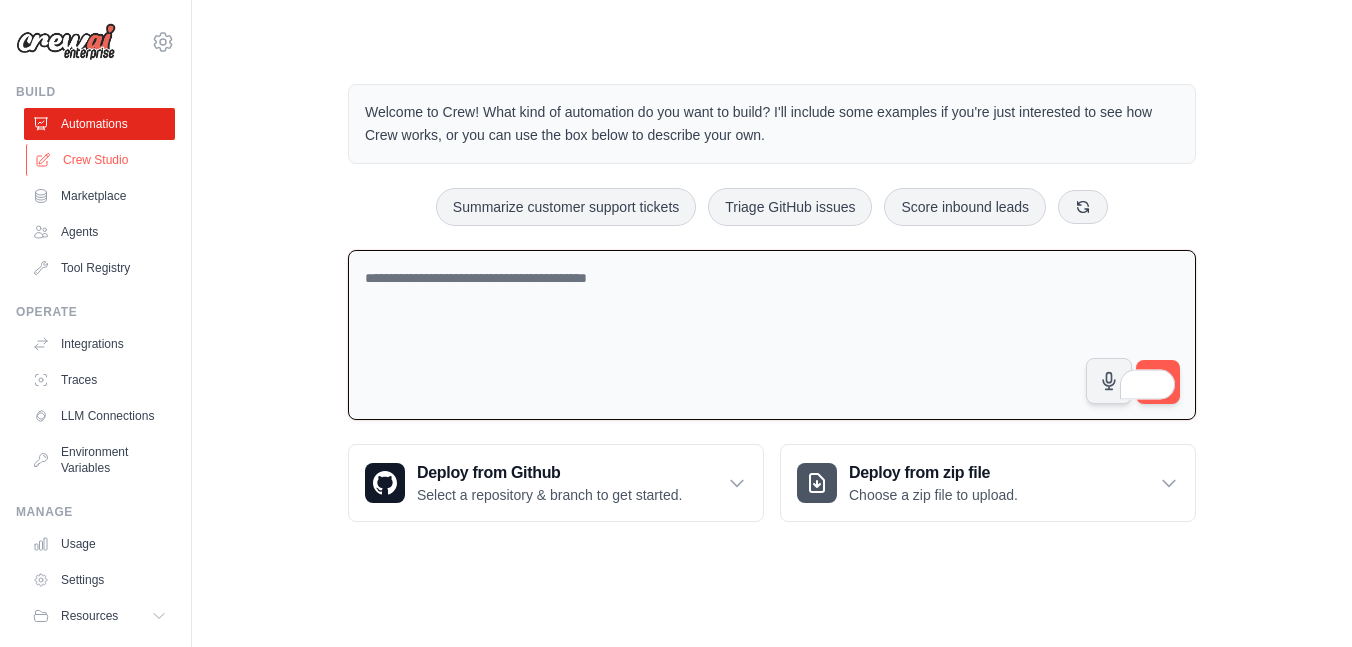 click on "Crew Studio" at bounding box center [101, 160] 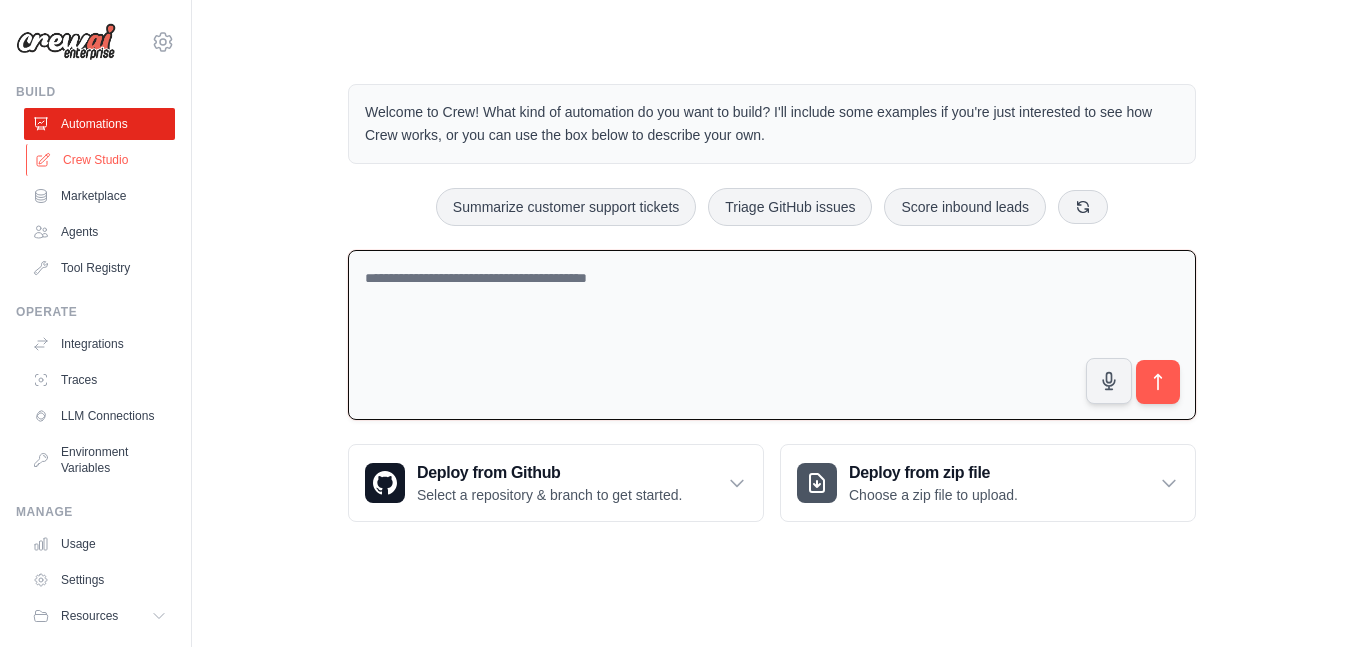 click on "Crew Studio" at bounding box center (101, 160) 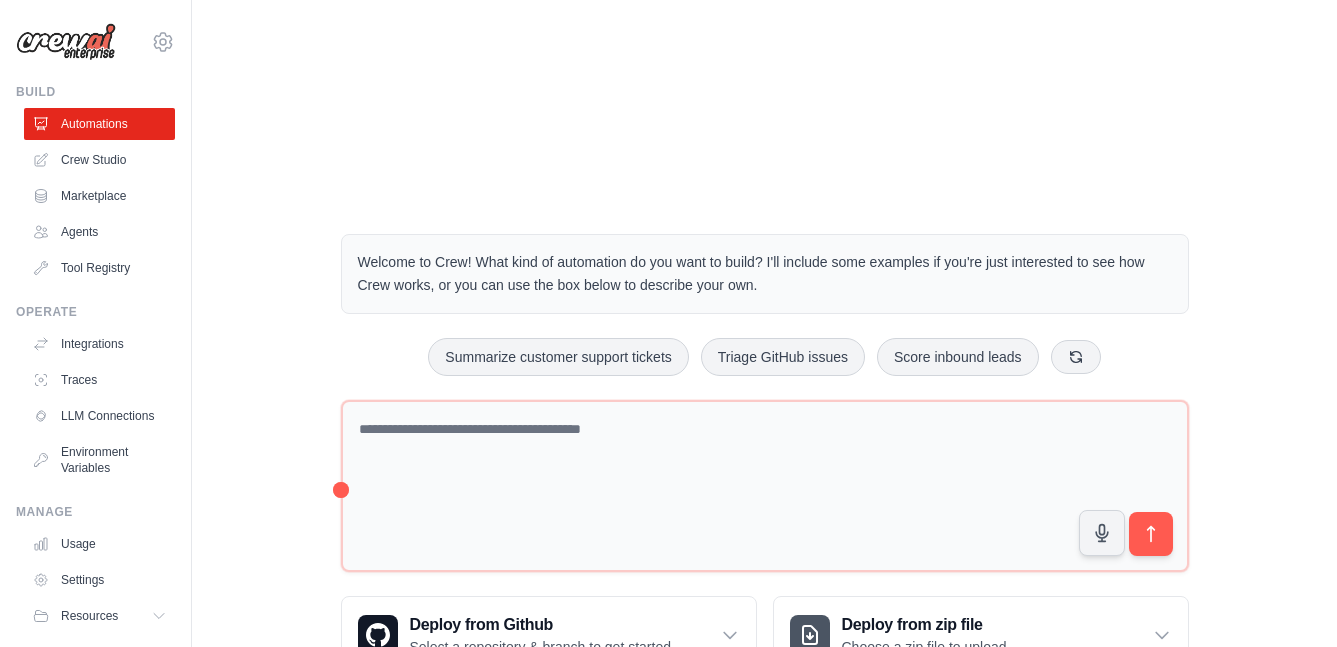 scroll, scrollTop: 0, scrollLeft: 0, axis: both 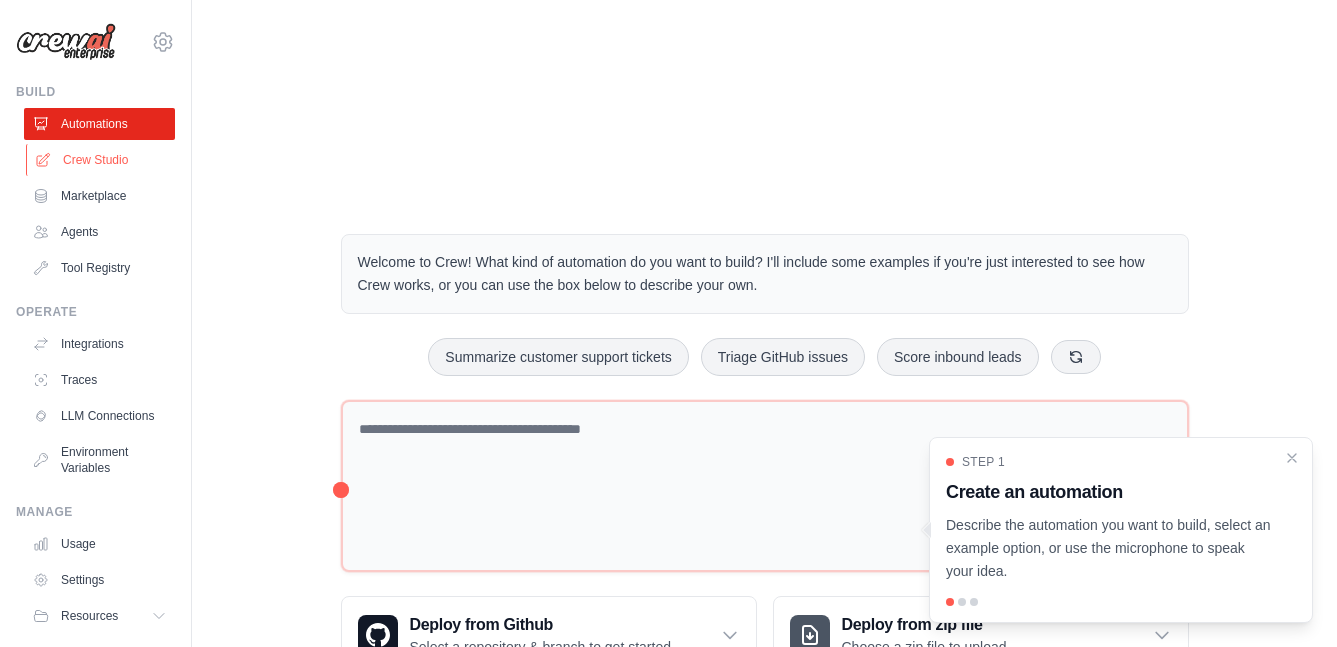 click on "Crew Studio" at bounding box center [101, 160] 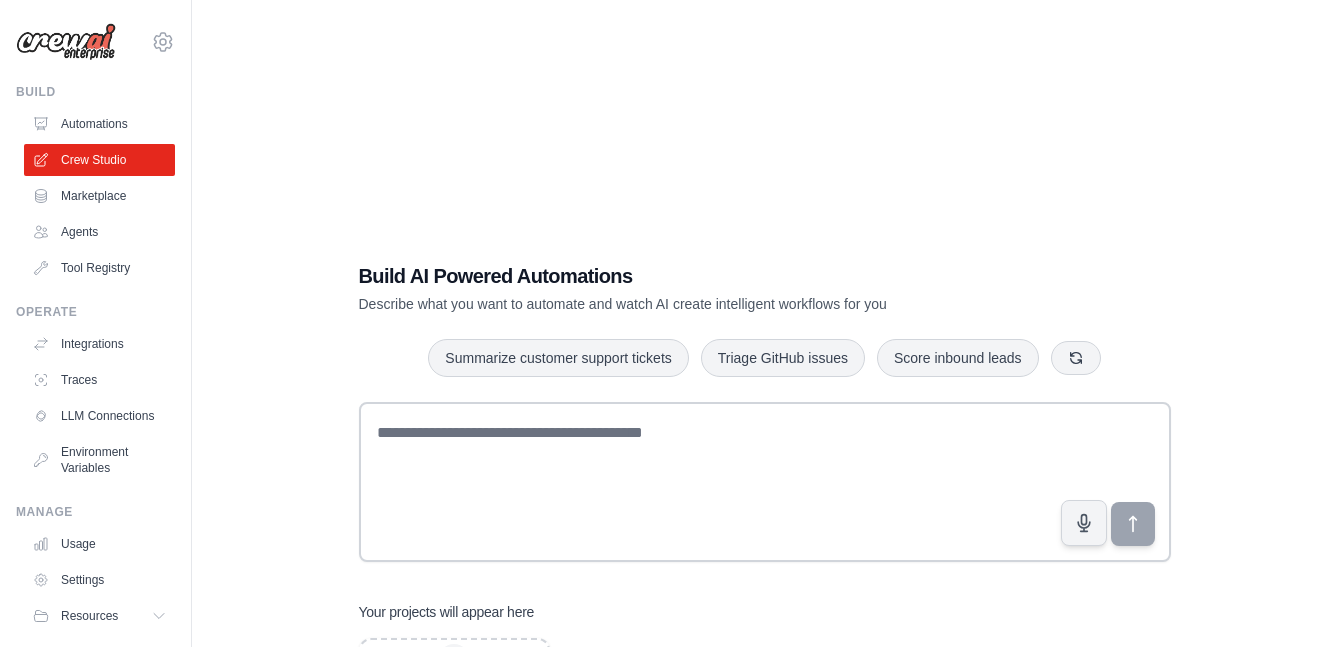 scroll, scrollTop: 0, scrollLeft: 0, axis: both 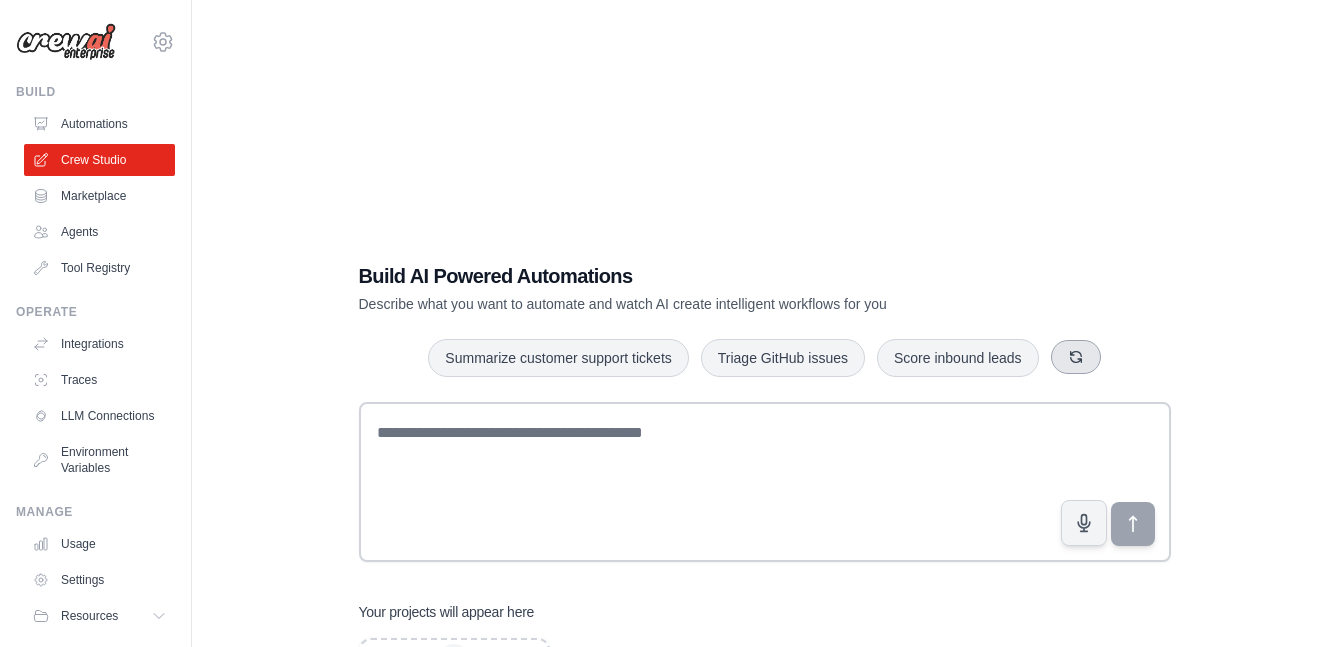 click 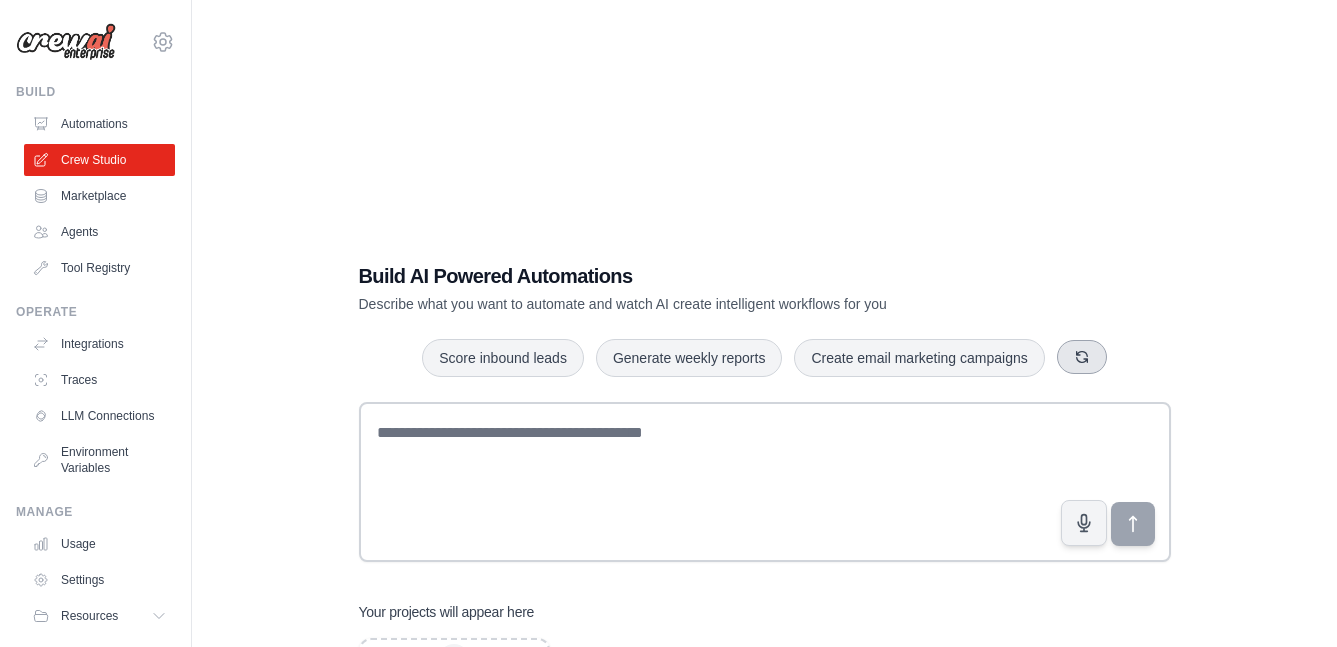 click 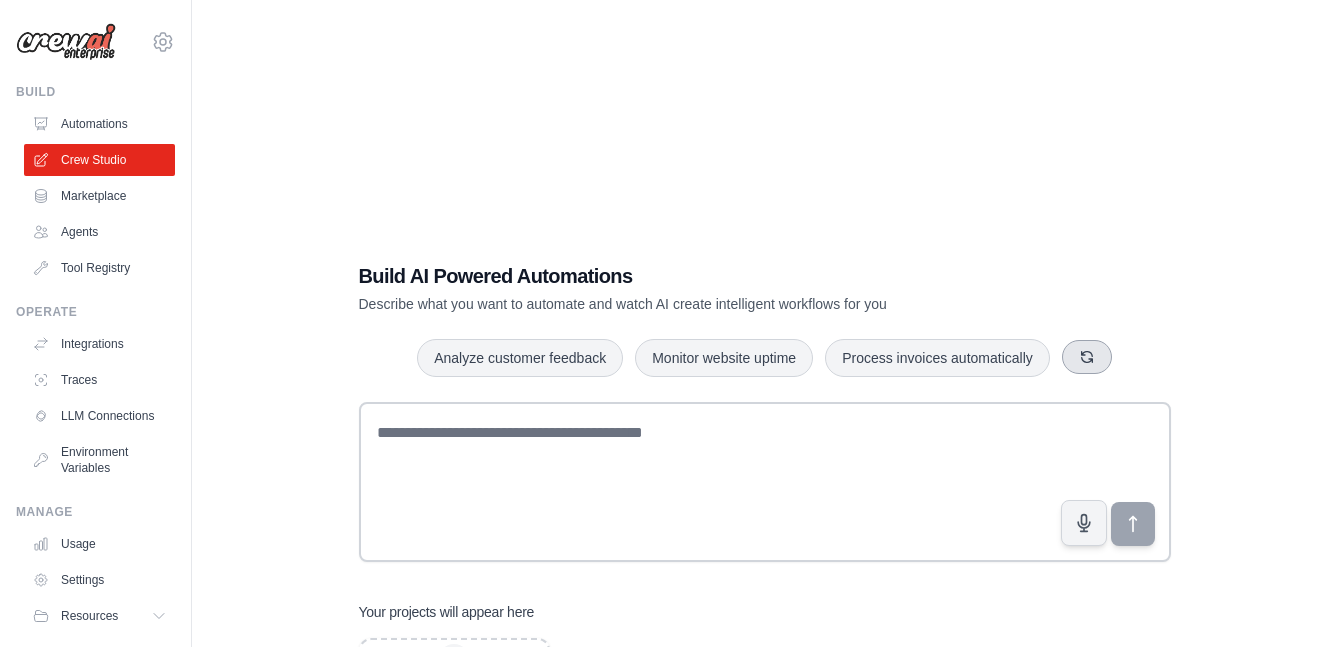 click at bounding box center [1087, 357] 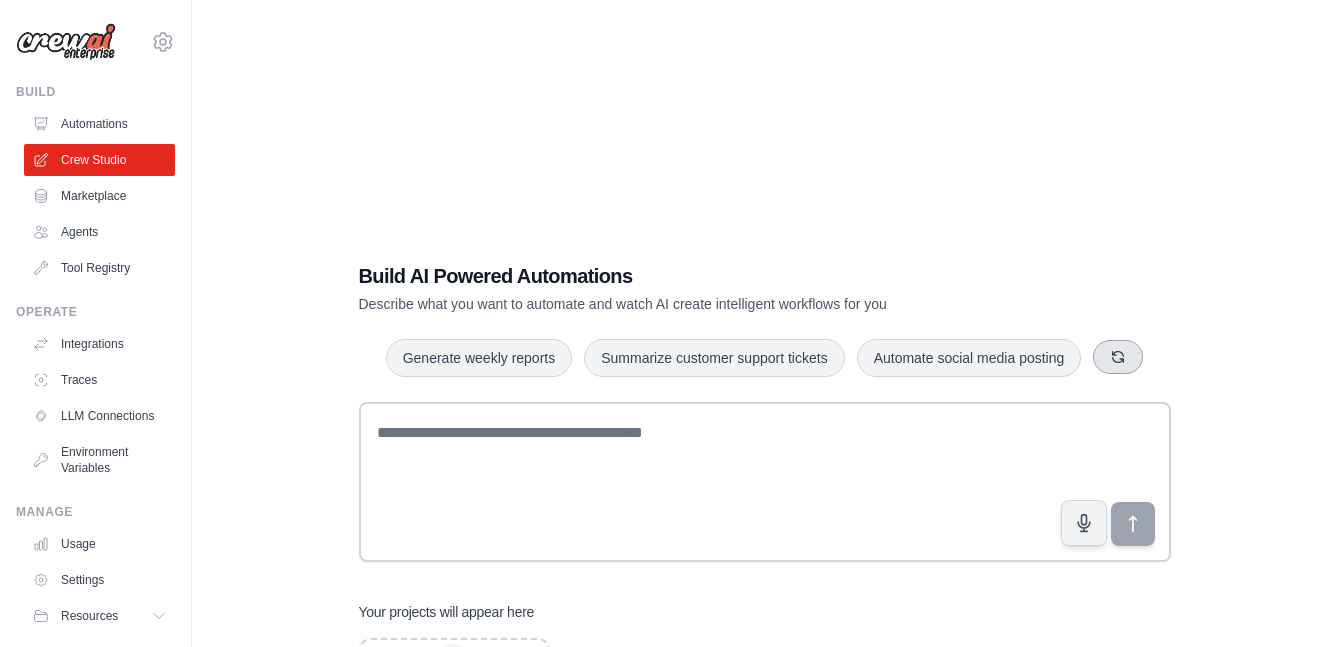 click 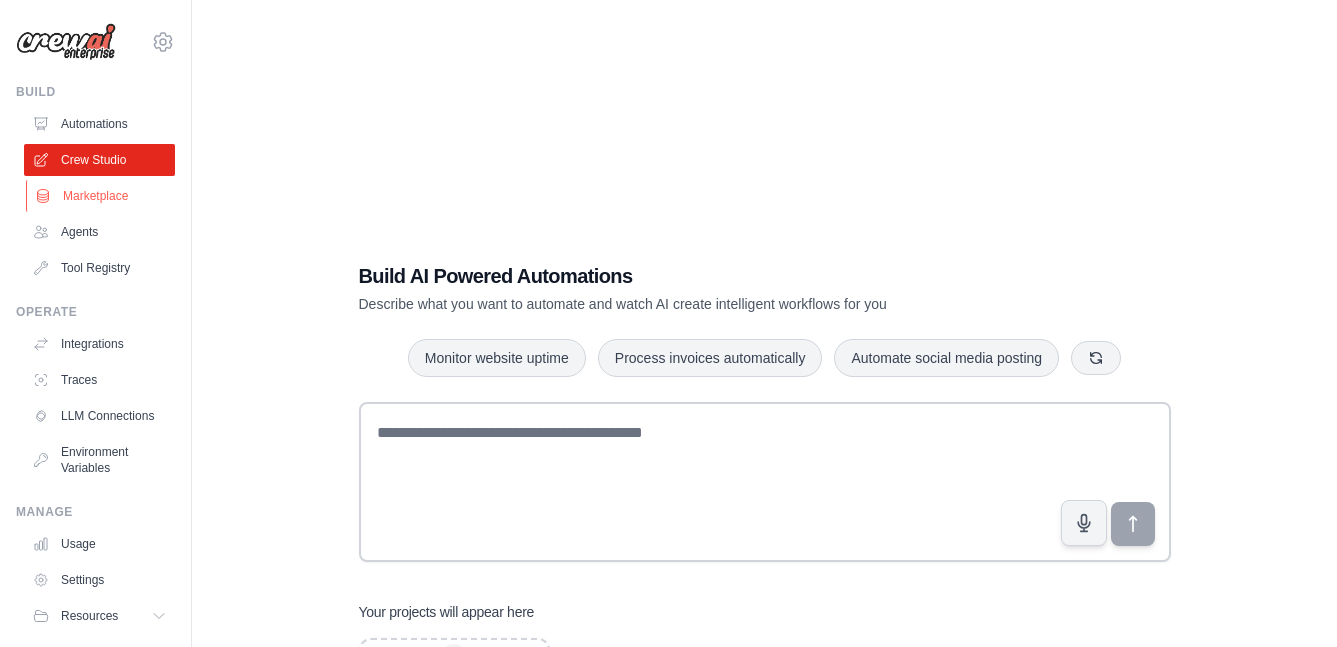 click on "Marketplace" at bounding box center [101, 196] 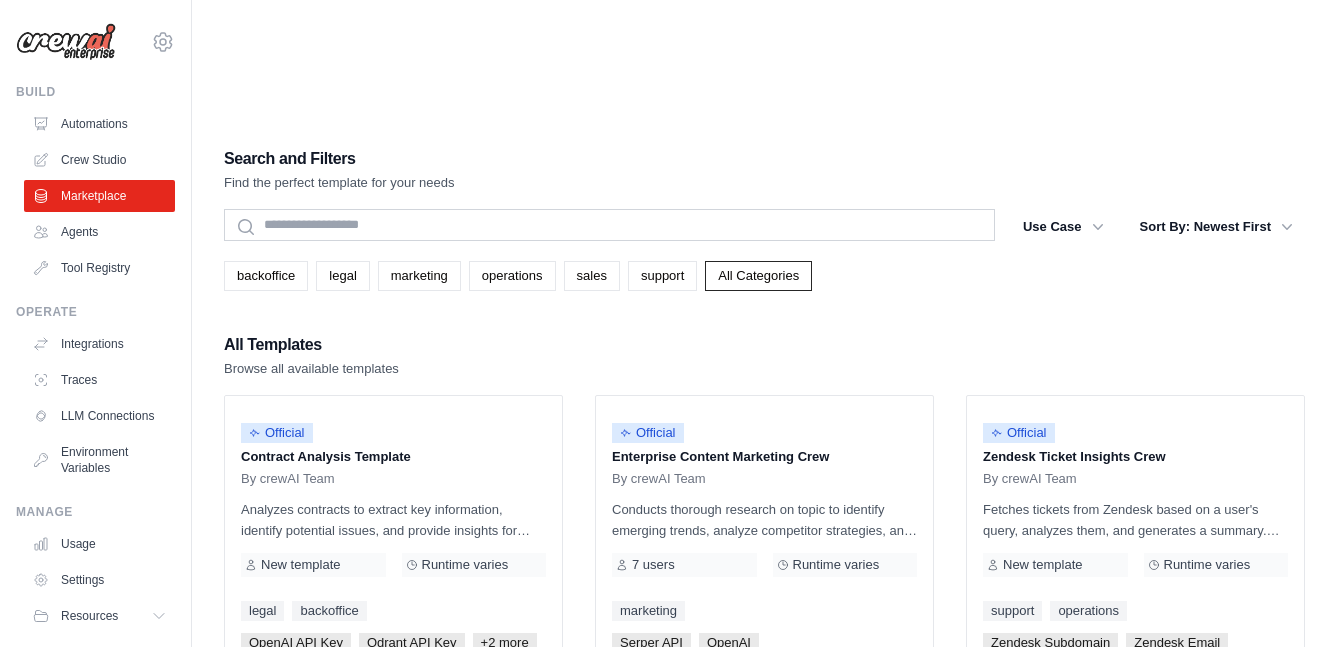scroll, scrollTop: 42, scrollLeft: 0, axis: vertical 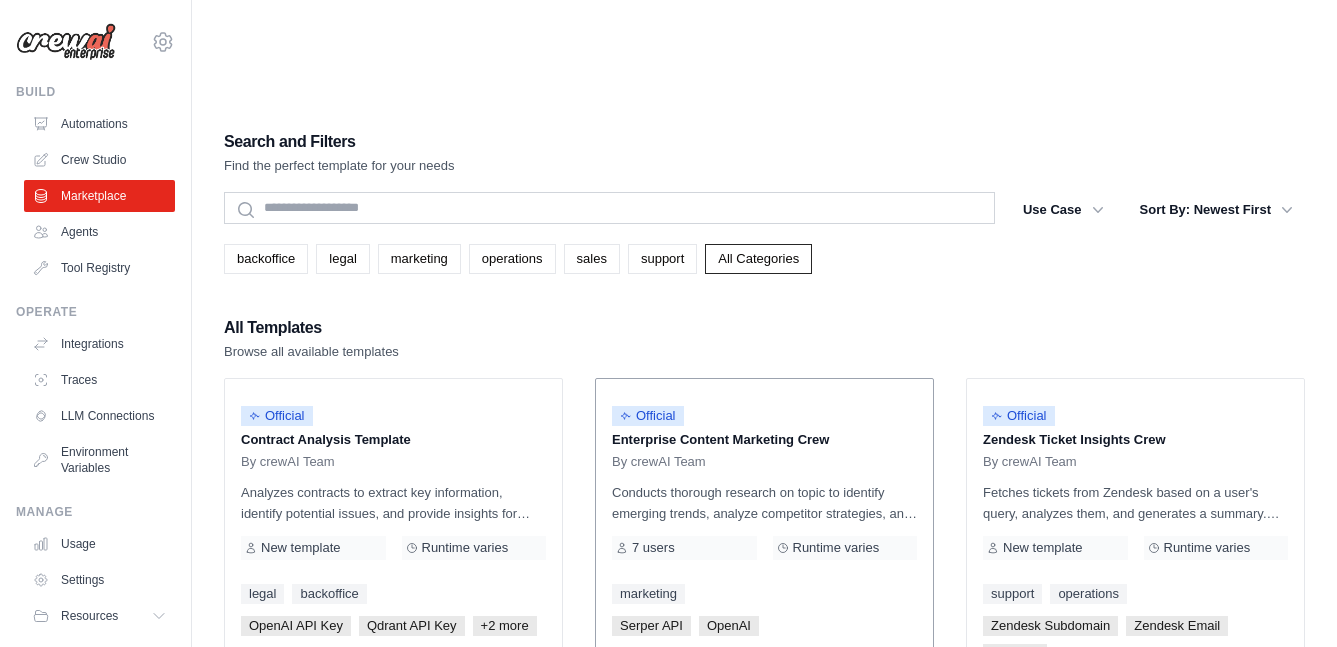 click on "Use Template" at bounding box center [715, 717] 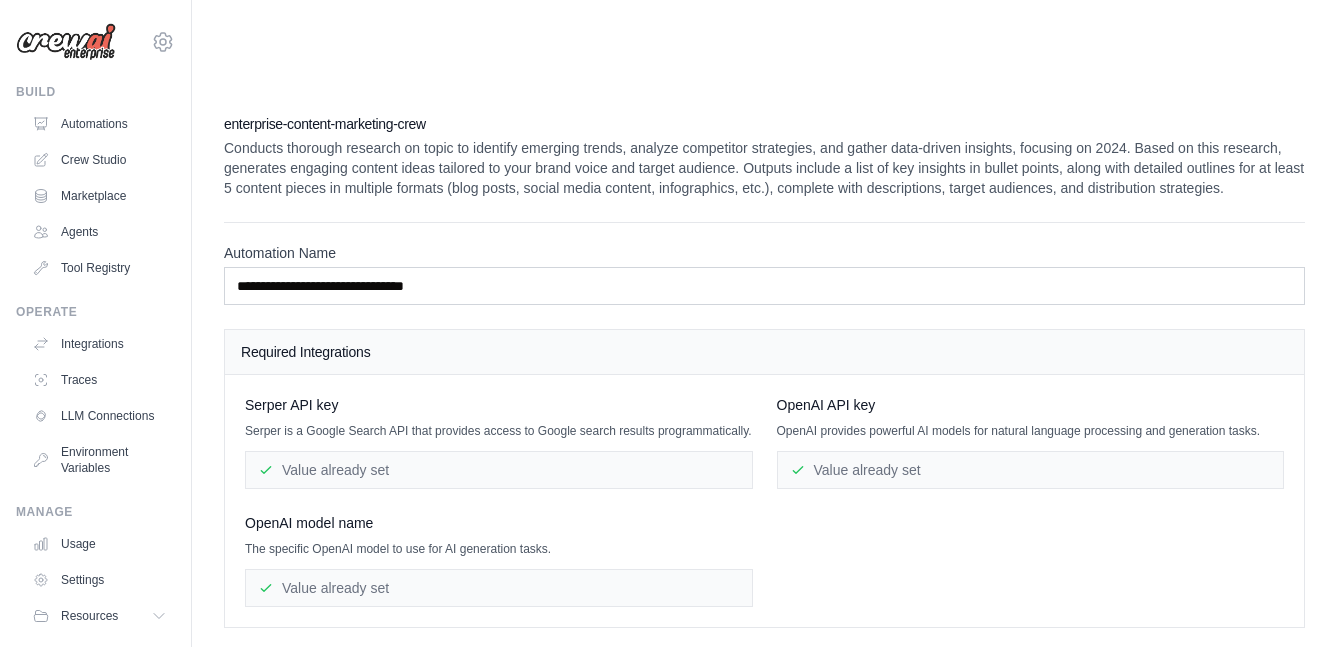 scroll, scrollTop: 67, scrollLeft: 0, axis: vertical 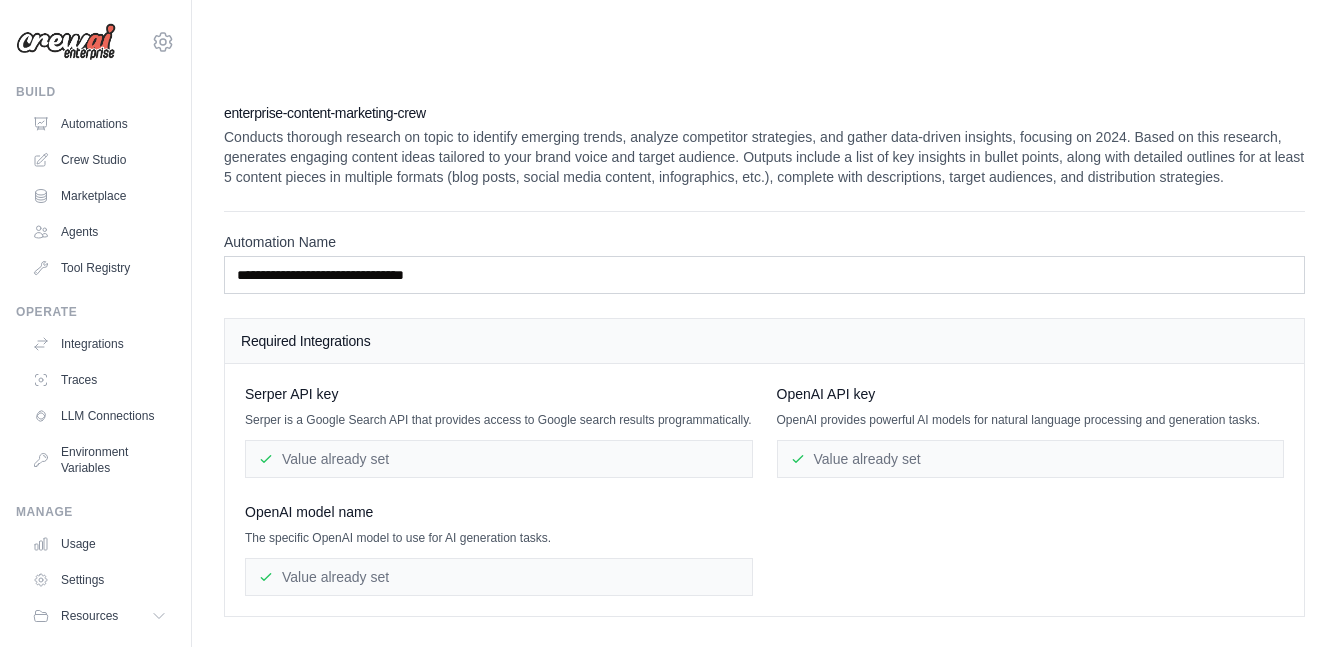 click on "**********" at bounding box center [764, 693] 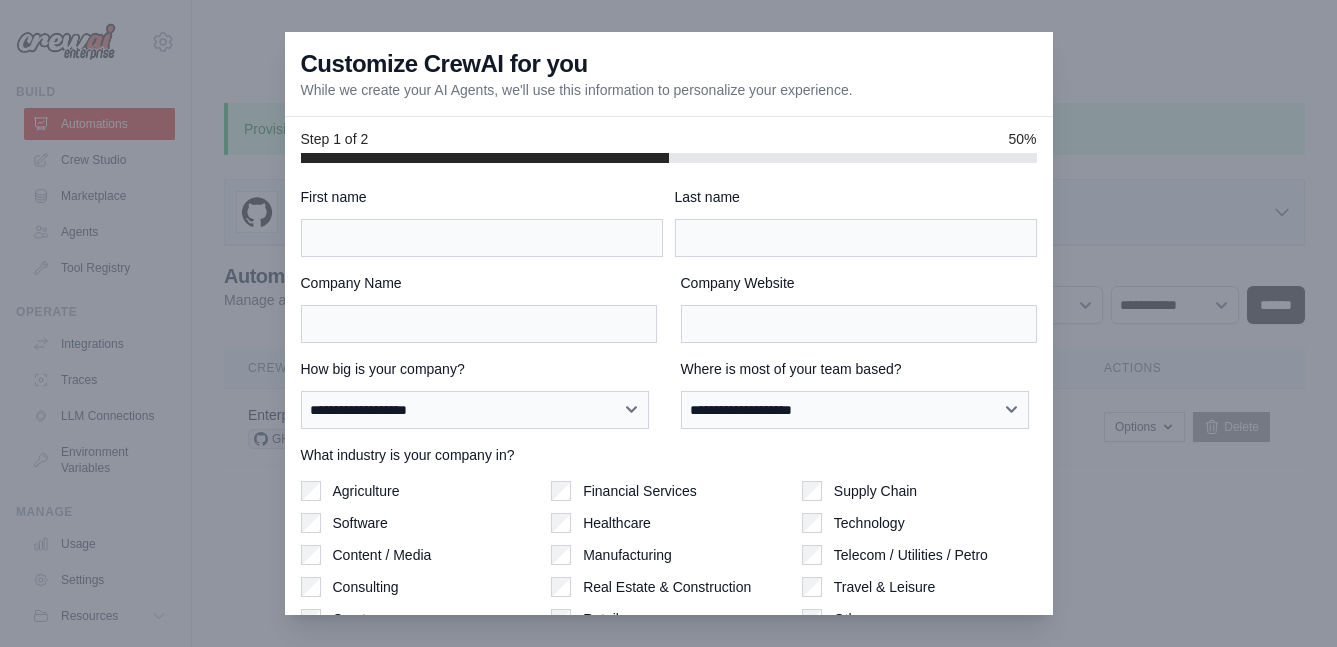scroll, scrollTop: 0, scrollLeft: 0, axis: both 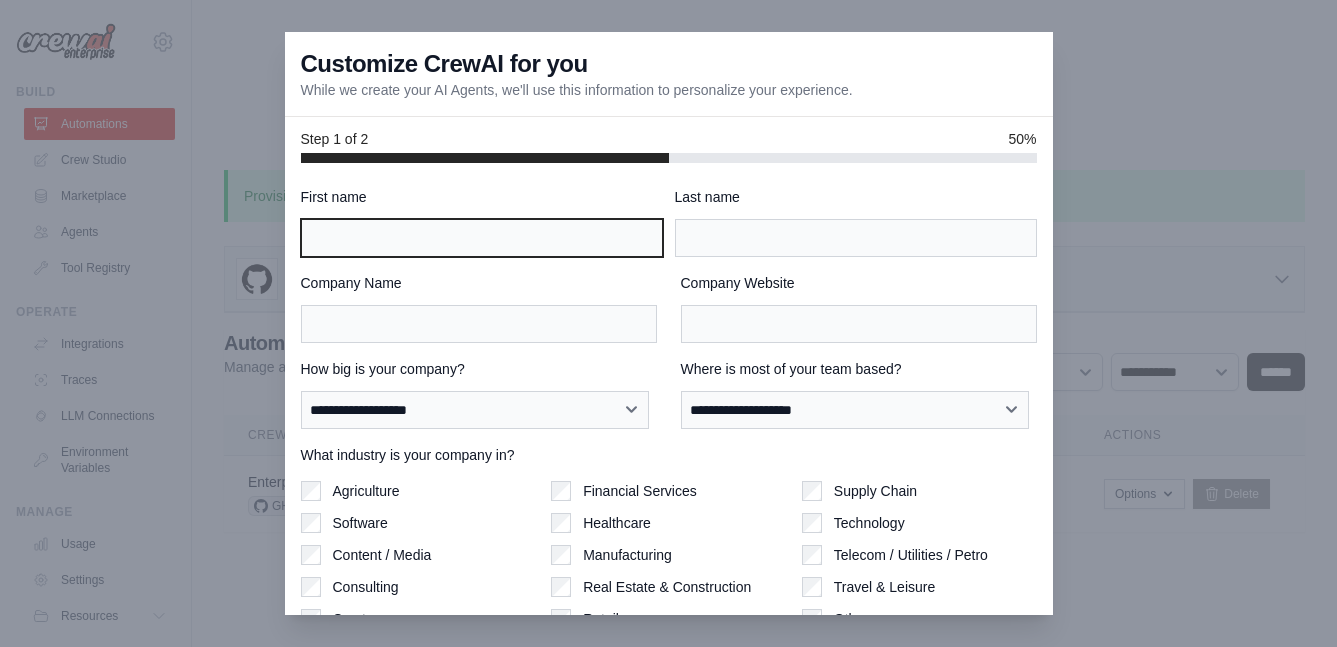 click on "First name" at bounding box center [482, 238] 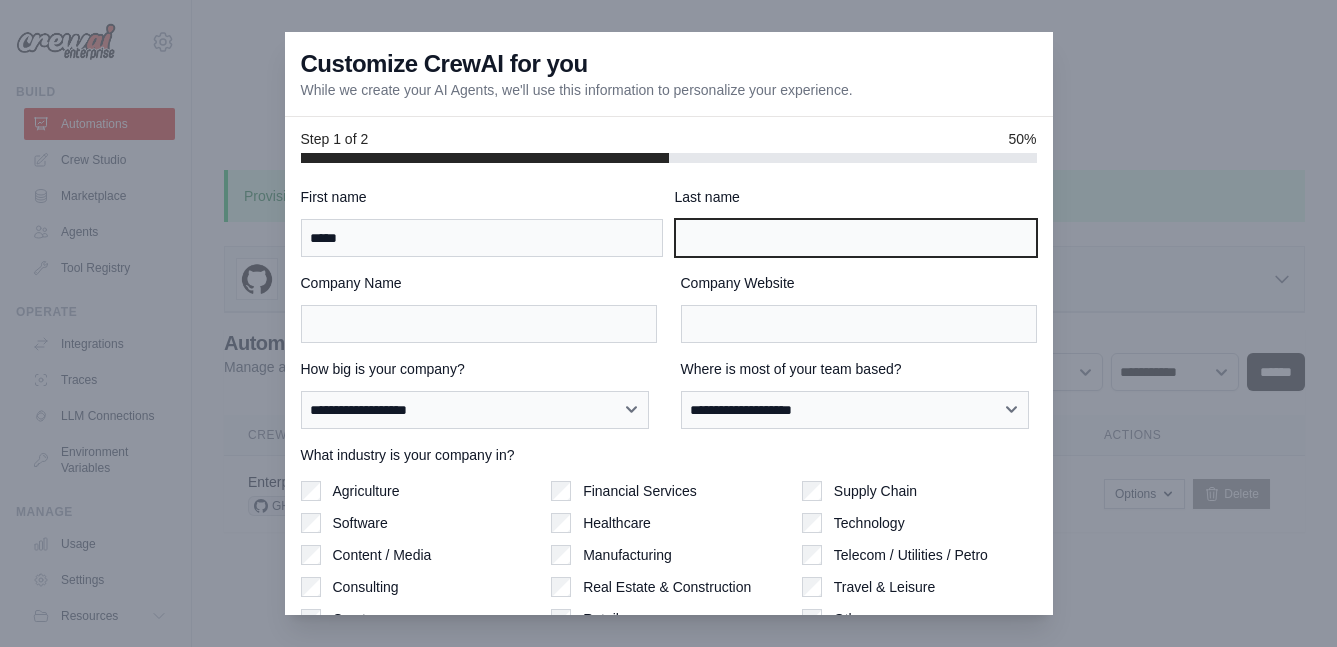 type on "***" 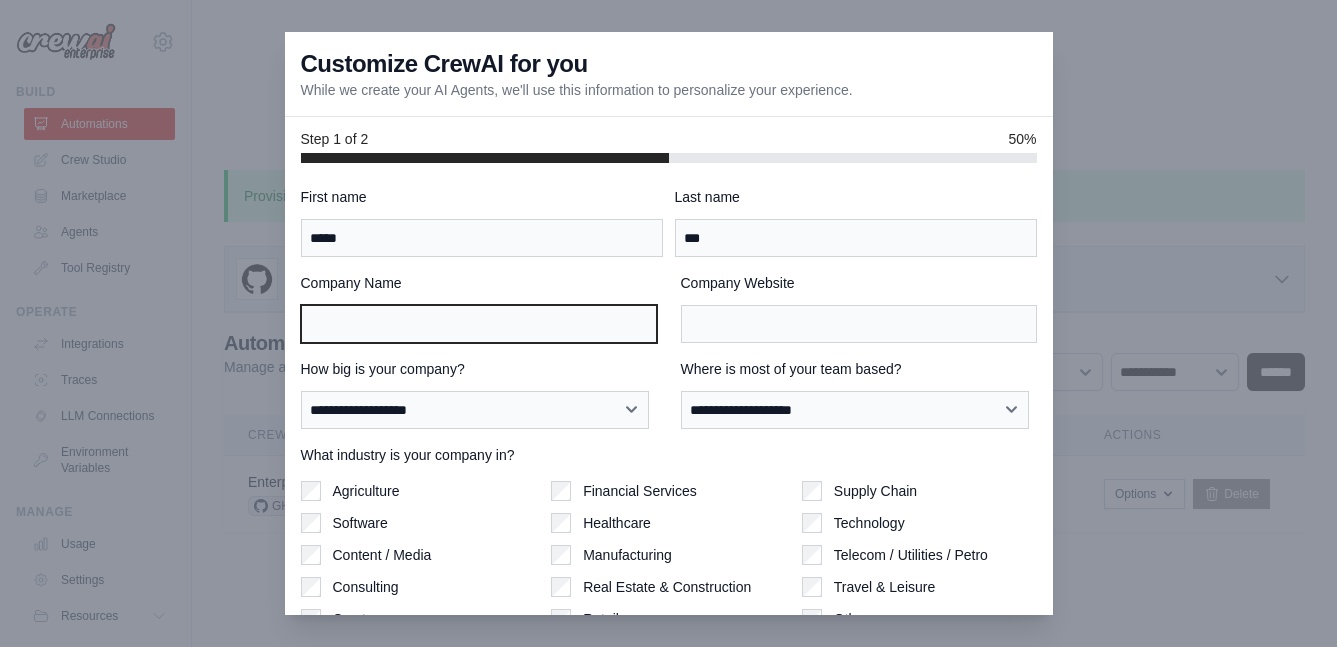 click on "Company Name" at bounding box center [479, 324] 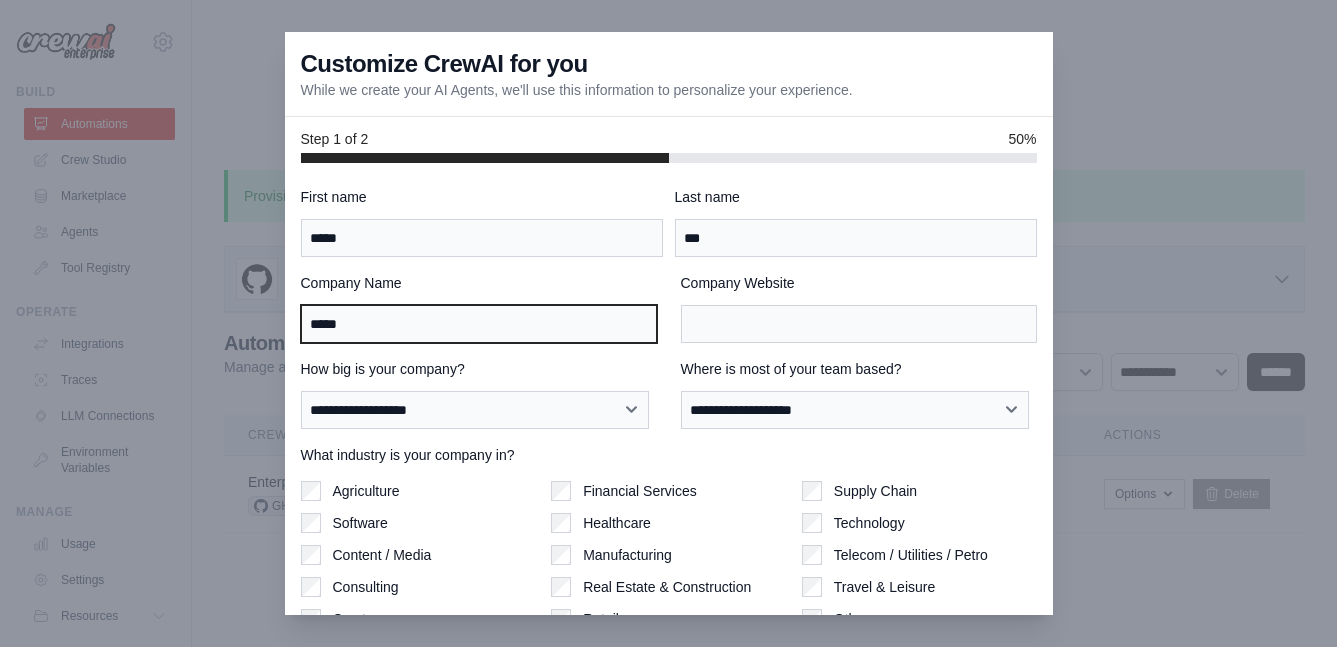 type on "*****" 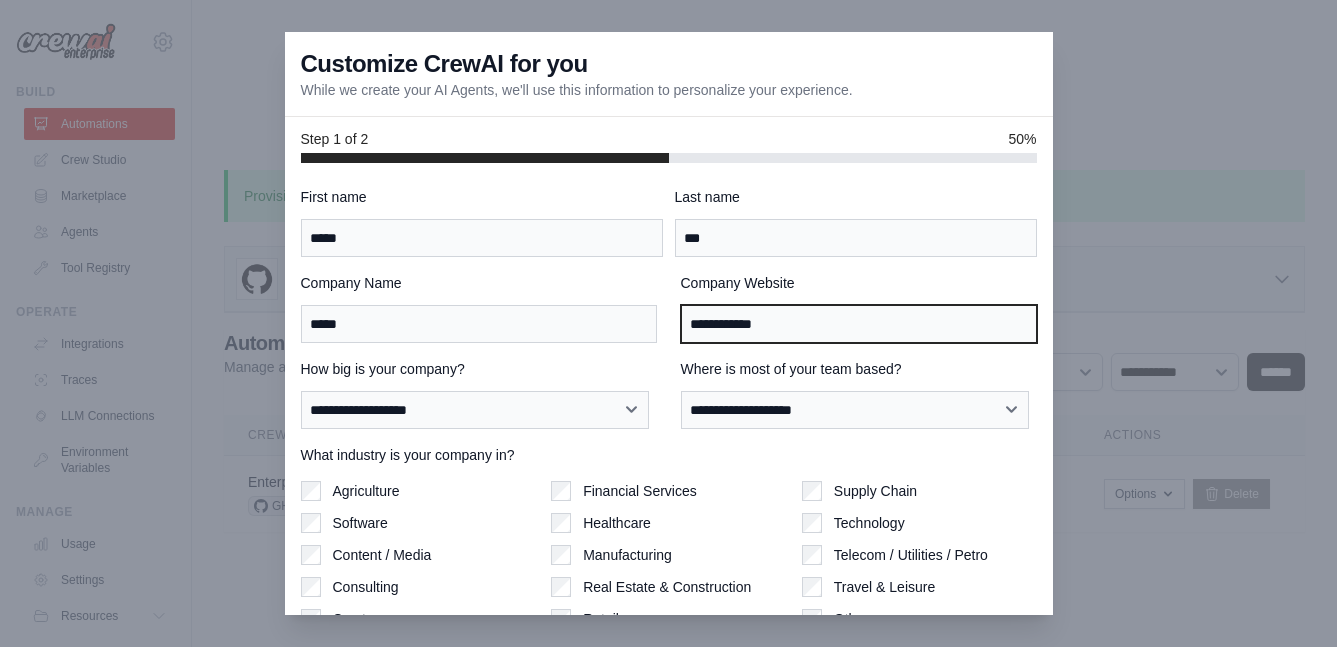type on "**********" 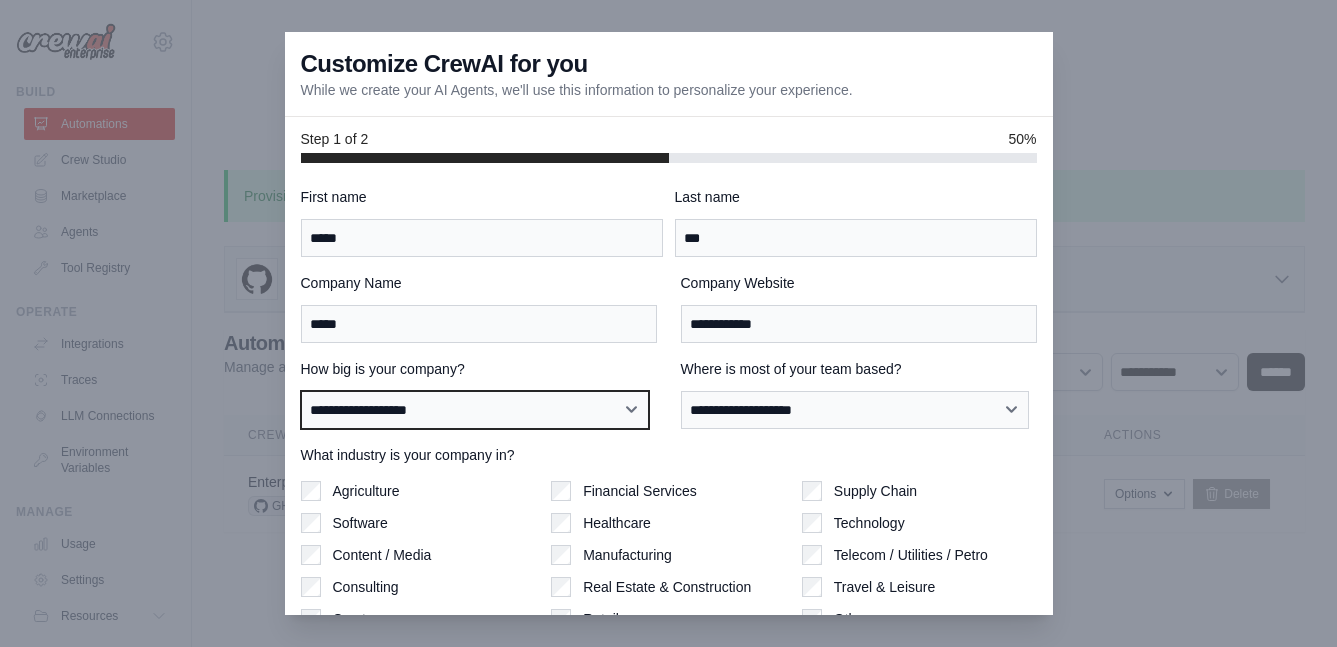 click on "**********" at bounding box center [475, 410] 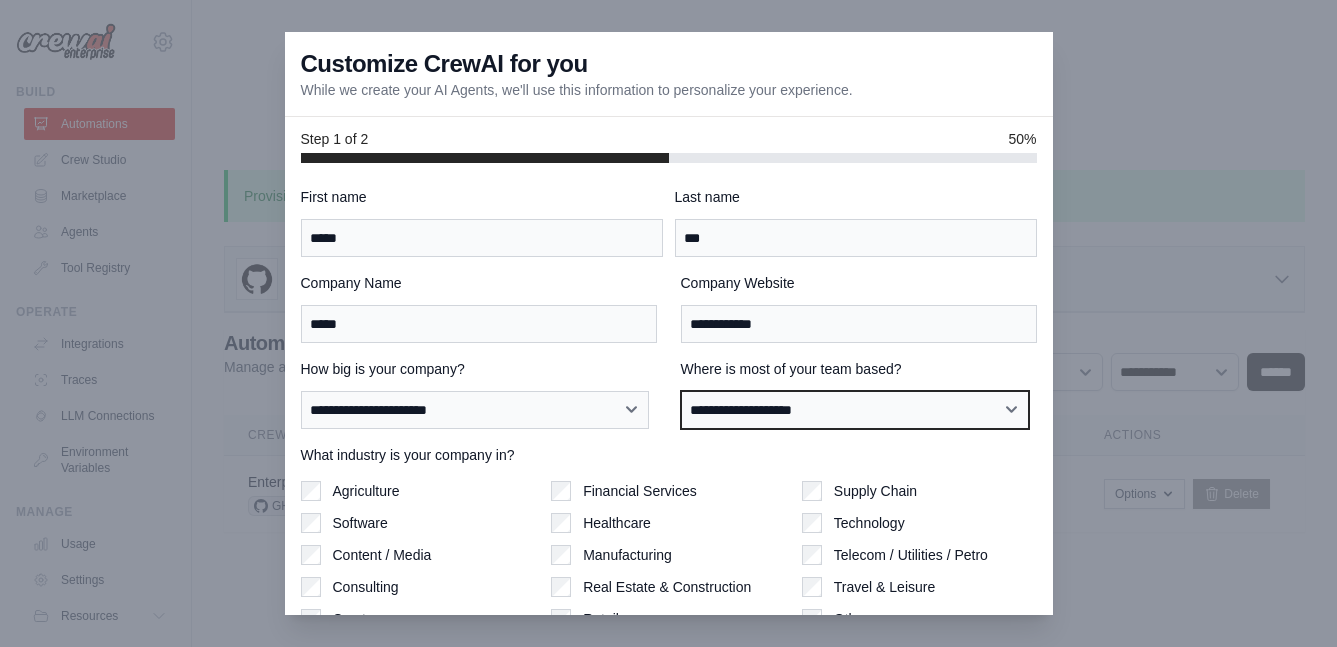 click on "**********" at bounding box center [855, 410] 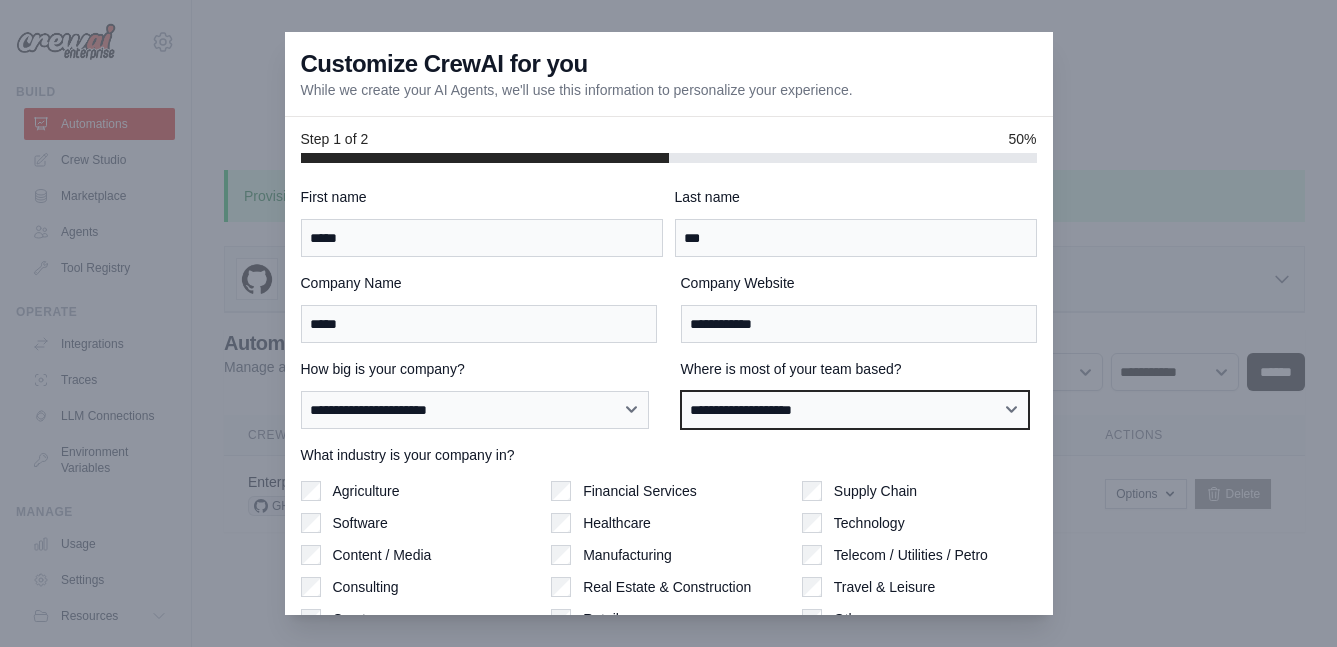 select on "**********" 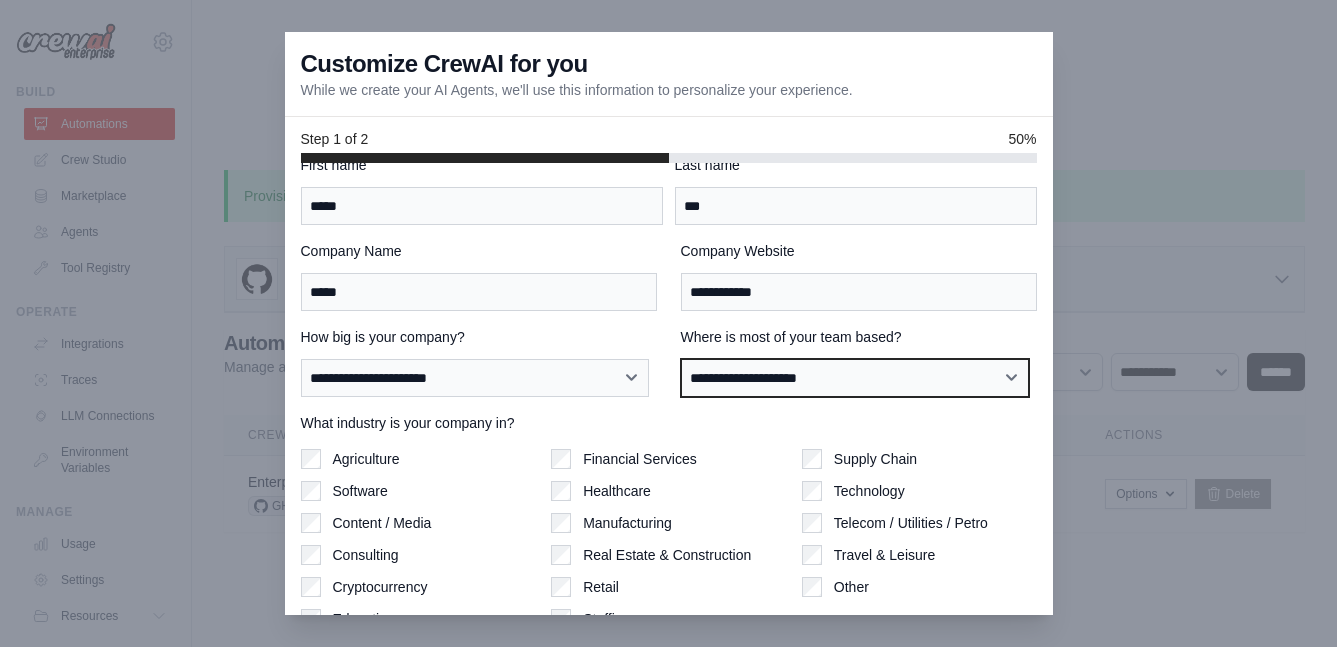 scroll, scrollTop: 121, scrollLeft: 0, axis: vertical 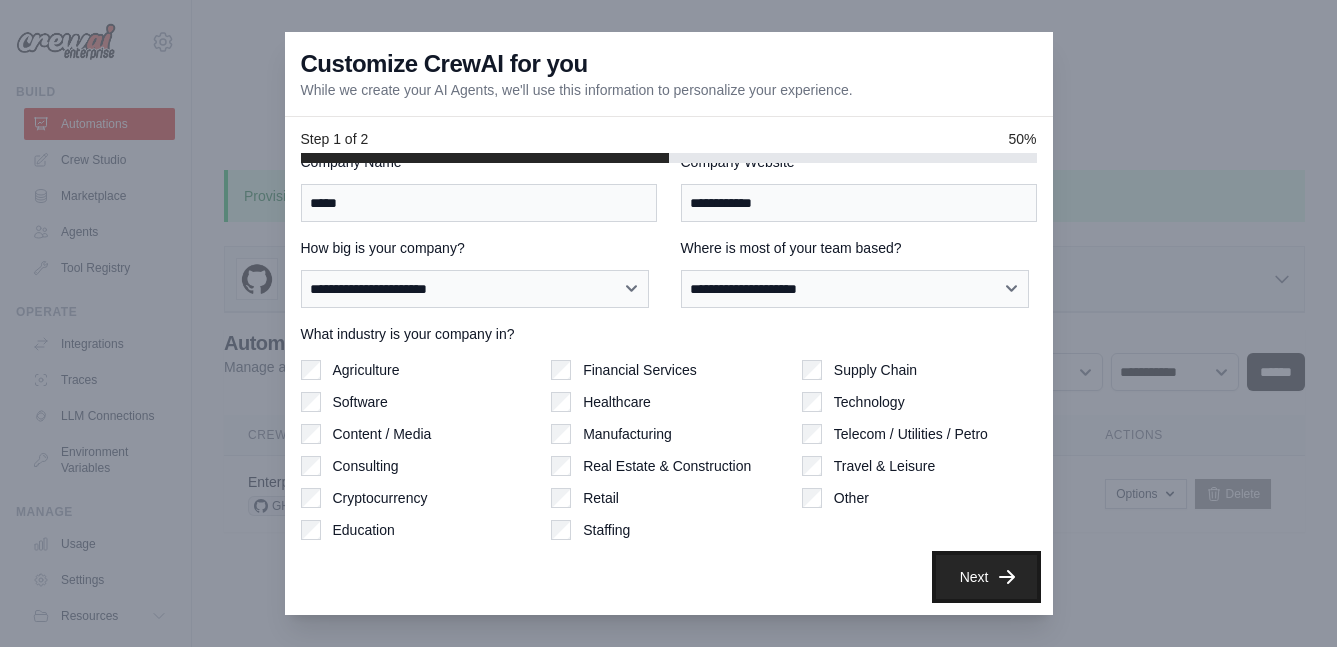 click on "Next" at bounding box center (986, 577) 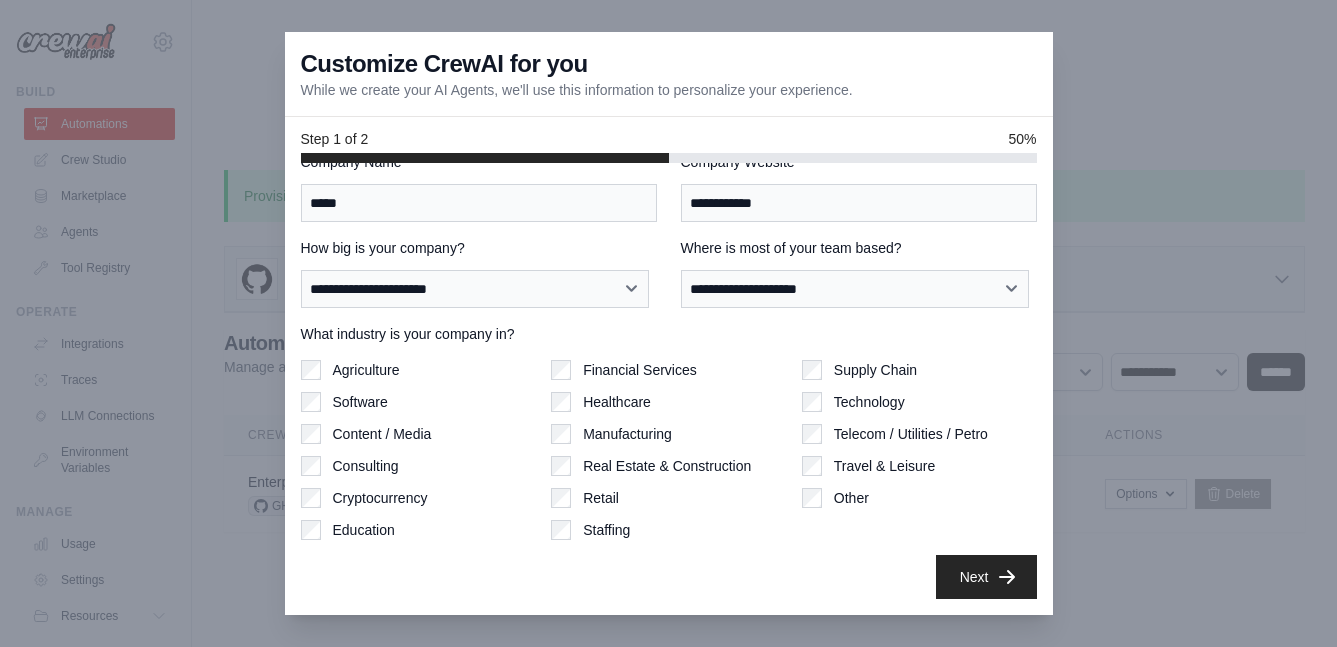 scroll, scrollTop: 29, scrollLeft: 0, axis: vertical 